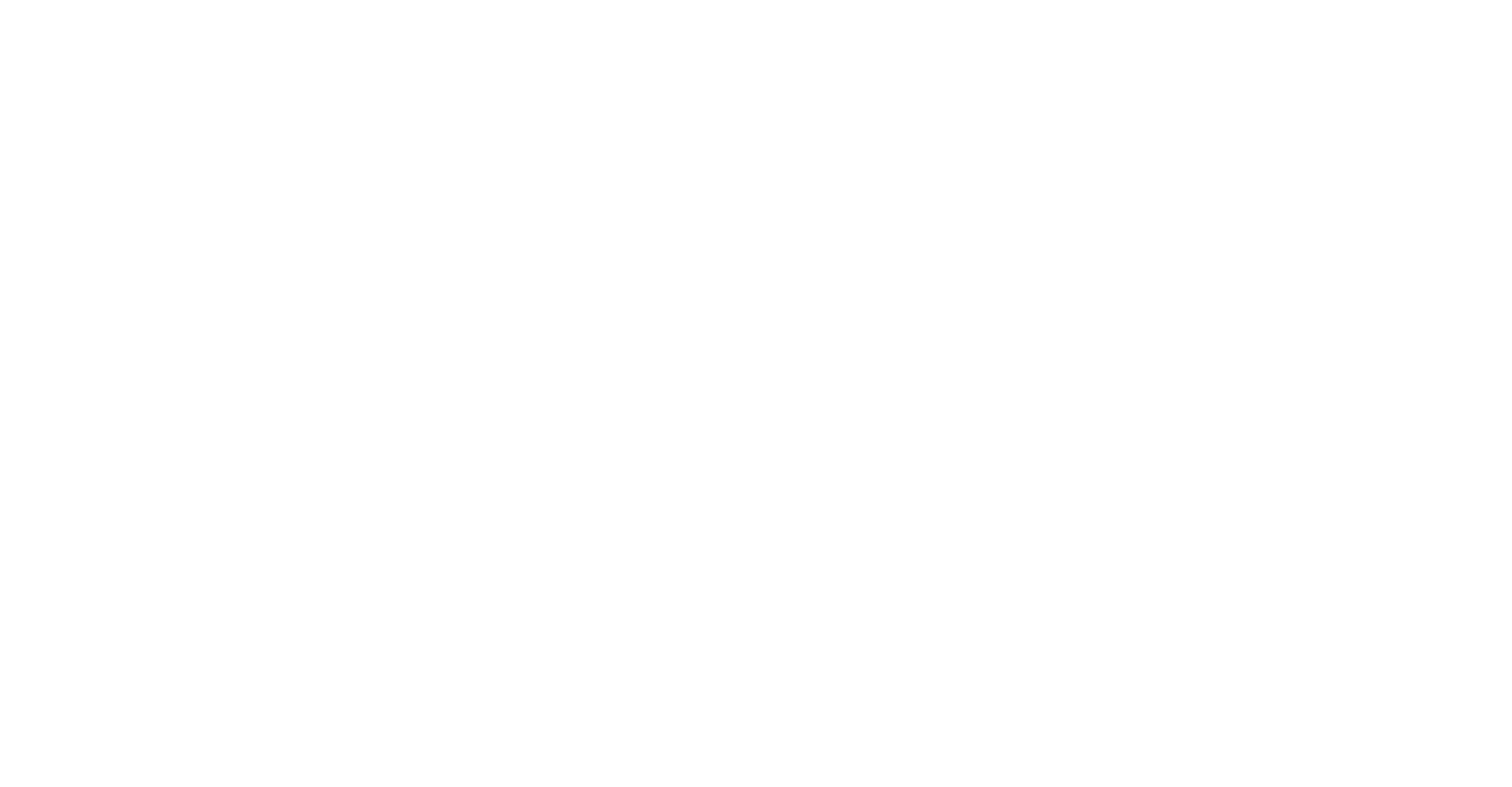 scroll, scrollTop: 0, scrollLeft: 0, axis: both 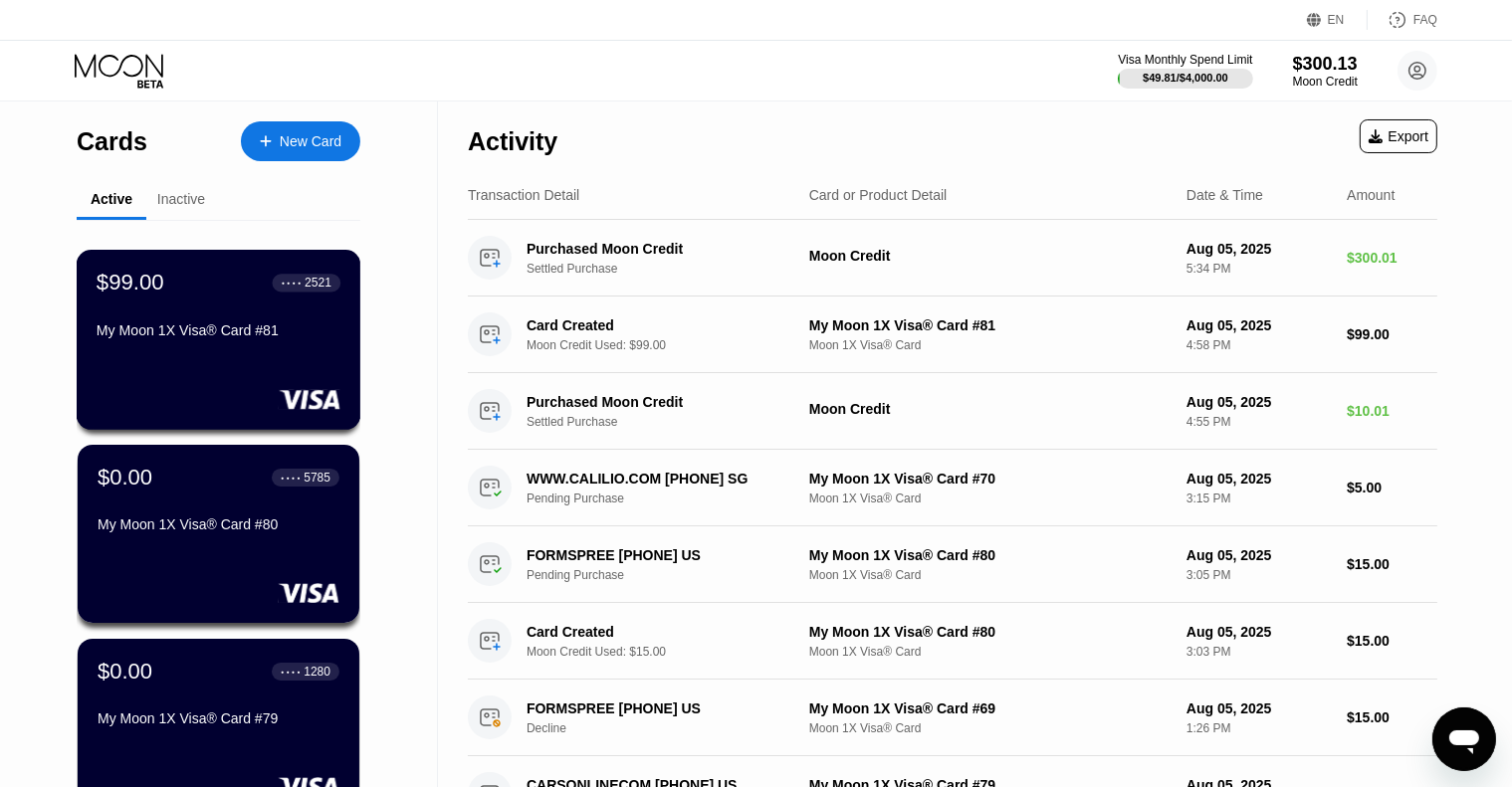 click on "$99.00 ● ● ● ● 2521 My Moon 1X Visa® Card #81" at bounding box center [219, 339] 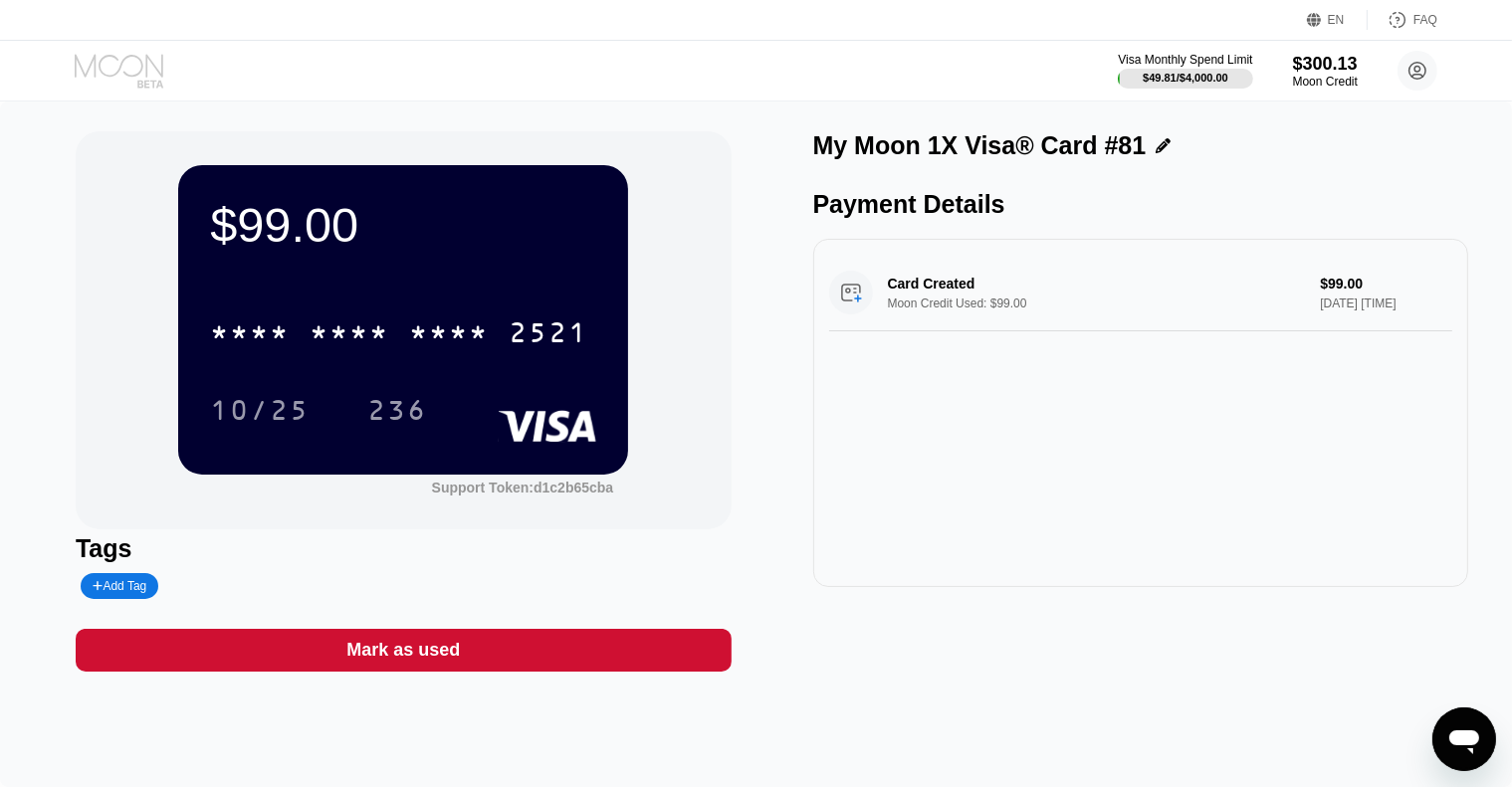 click 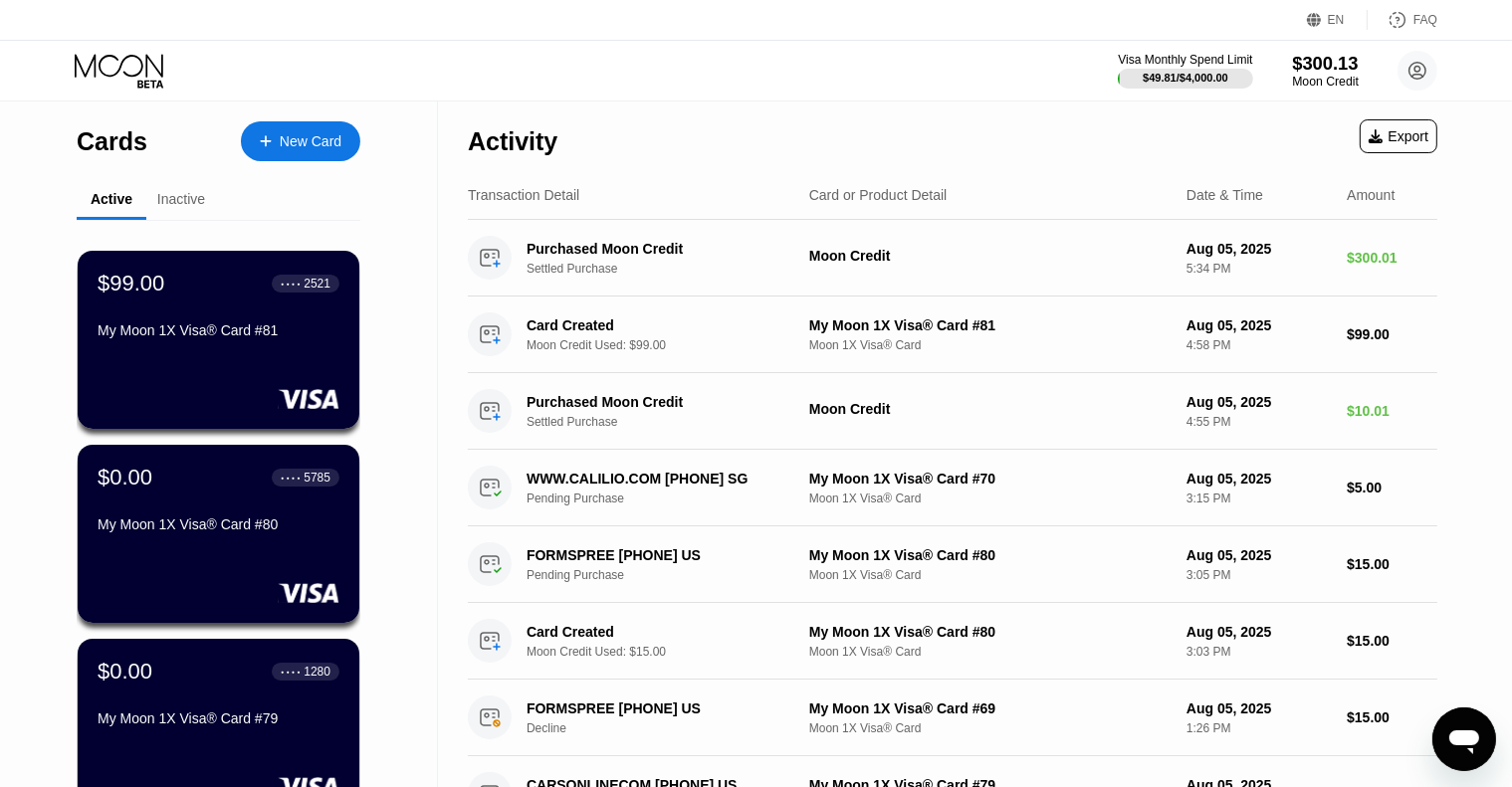 click on "Moon Credit" at bounding box center [1325, 82] 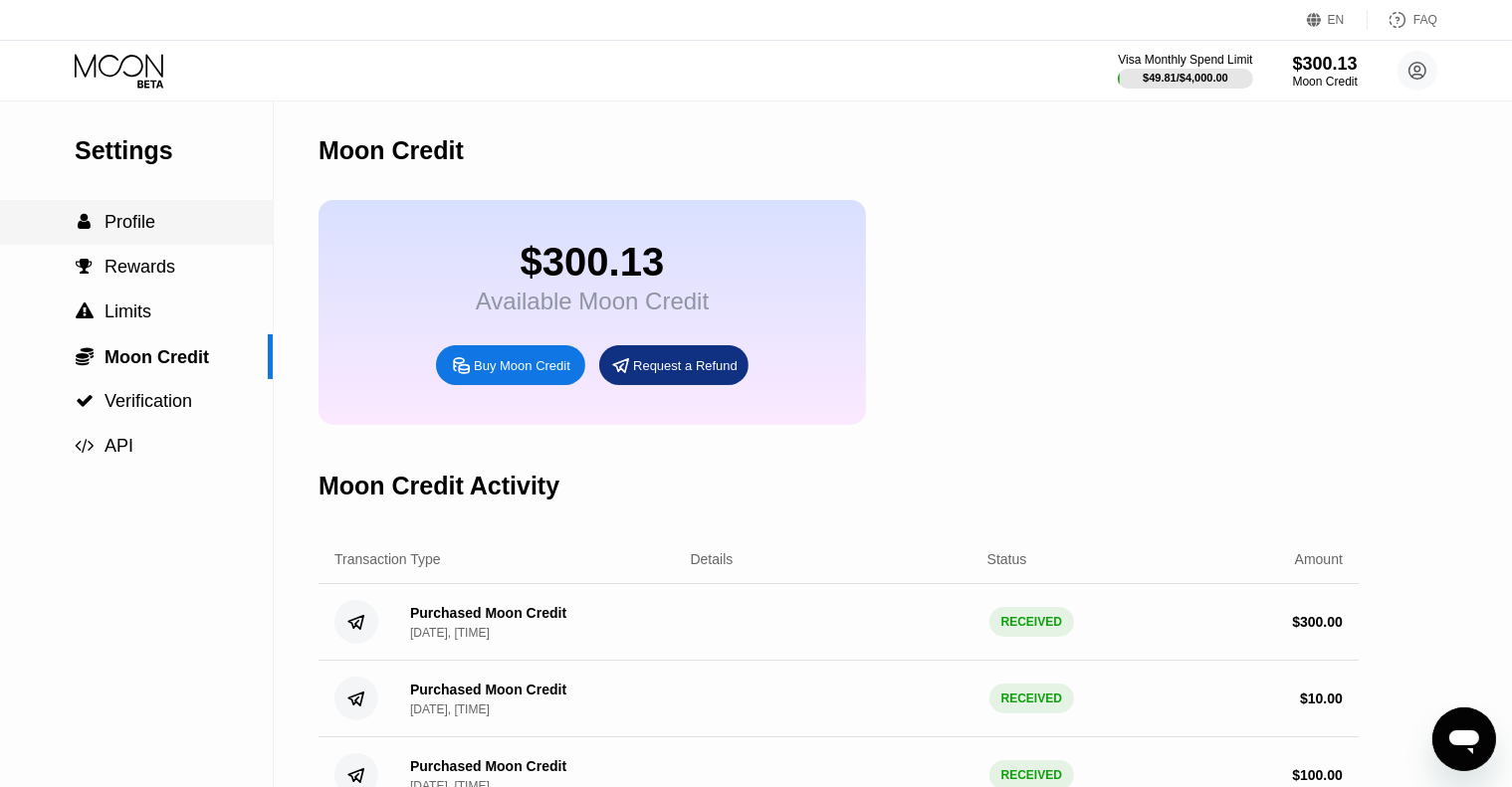 click on " Profile" at bounding box center (136, 222) 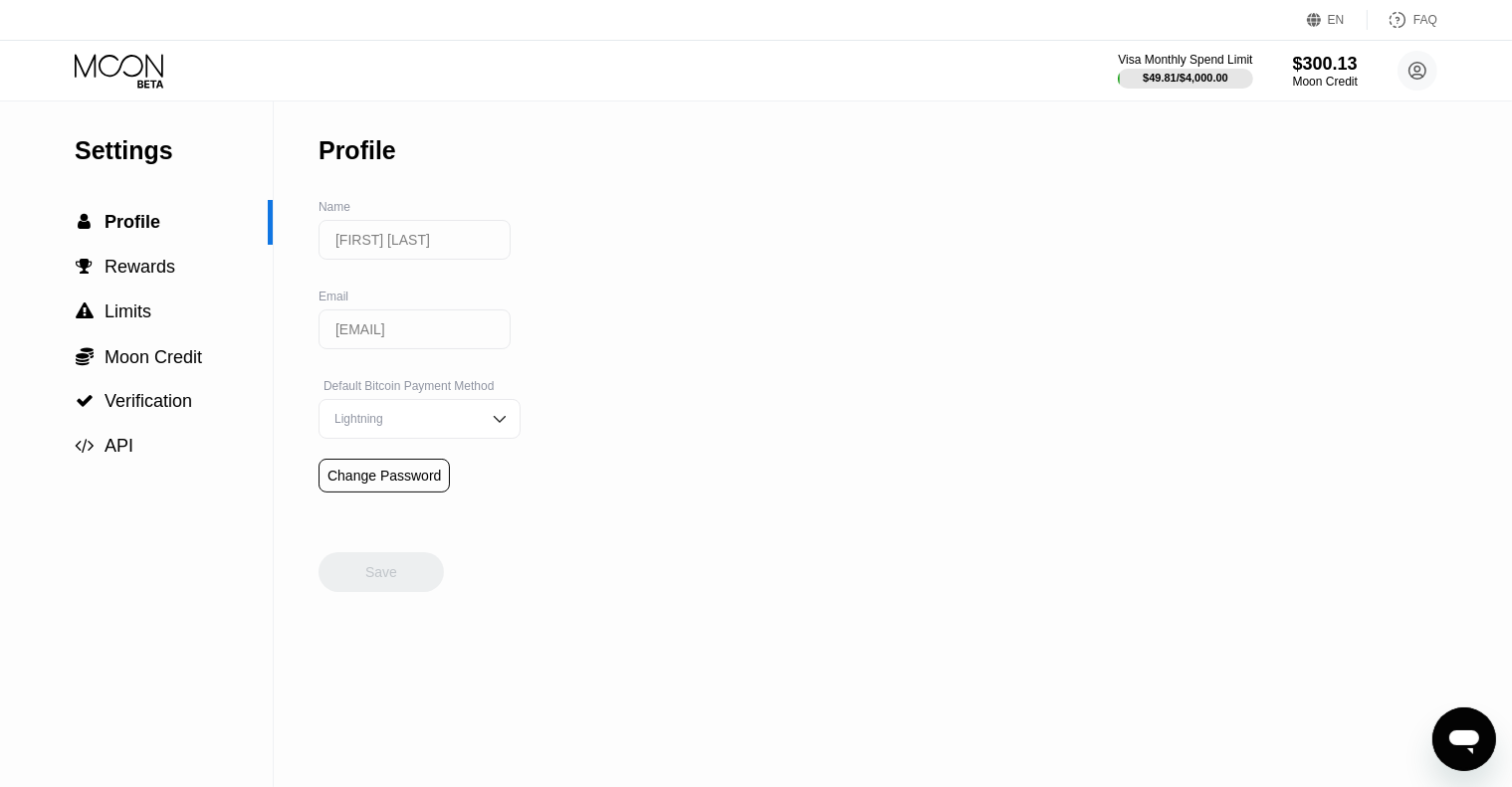click 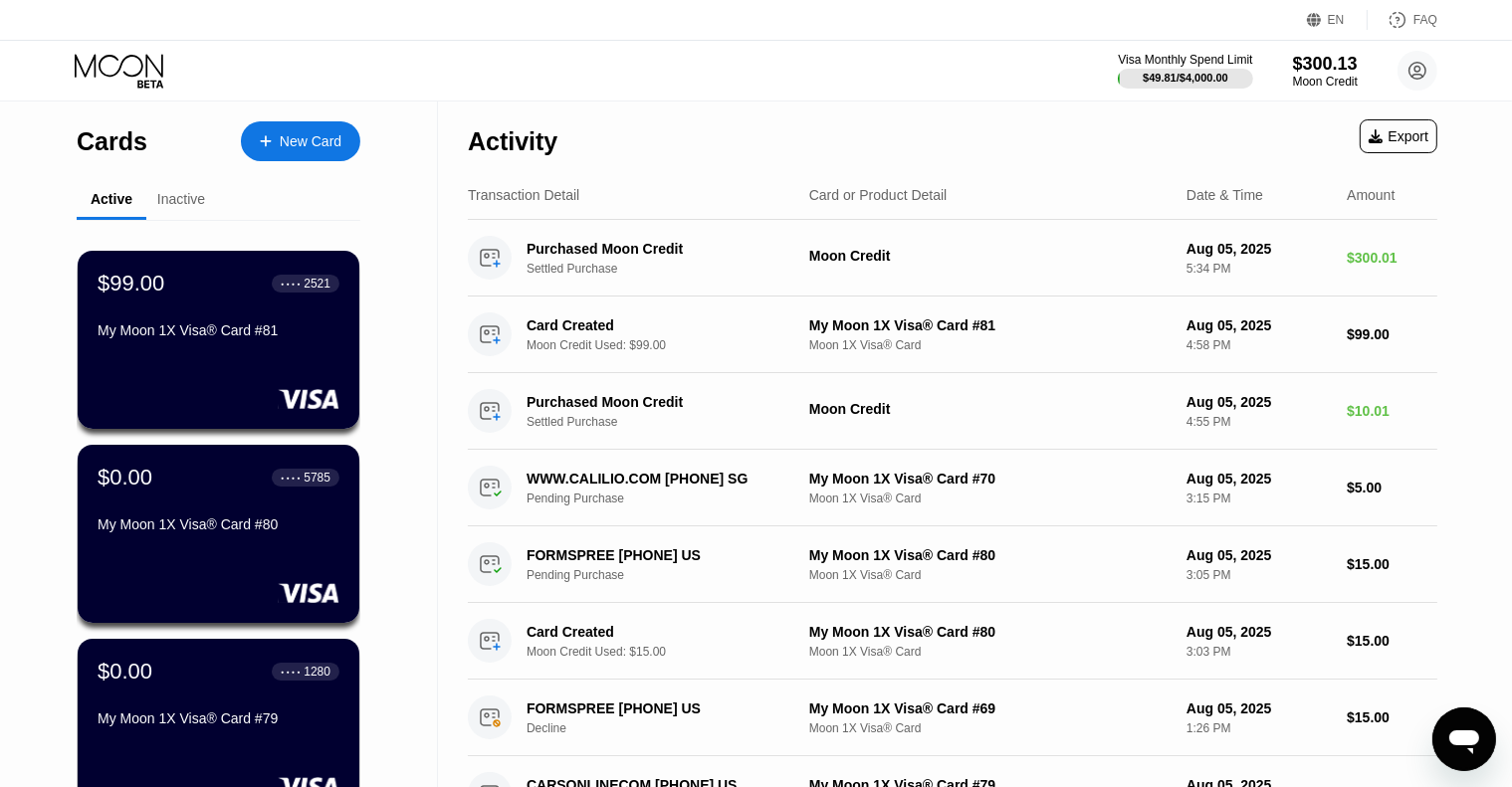click on "New Card" at bounding box center (311, 141) 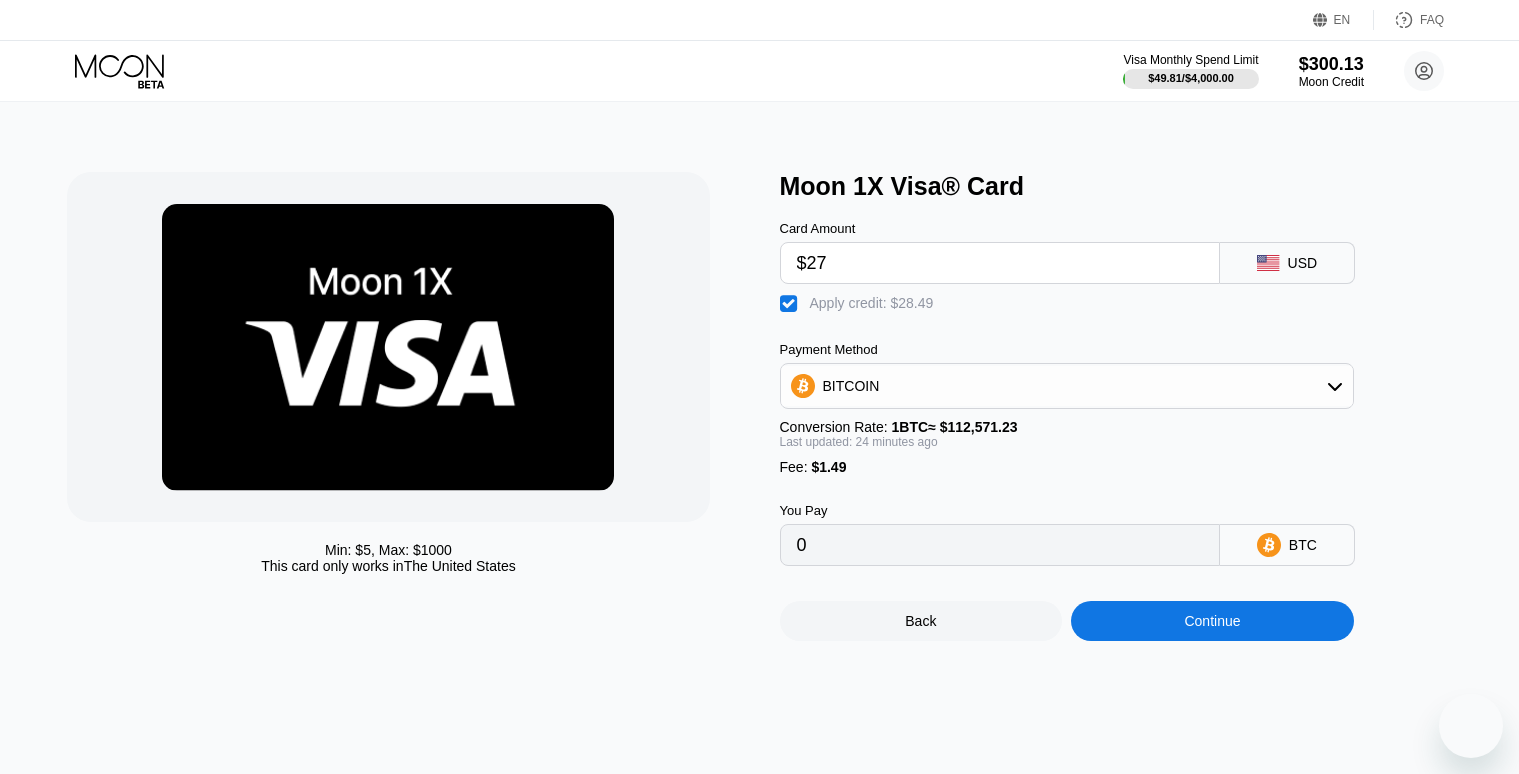 scroll, scrollTop: 0, scrollLeft: 0, axis: both 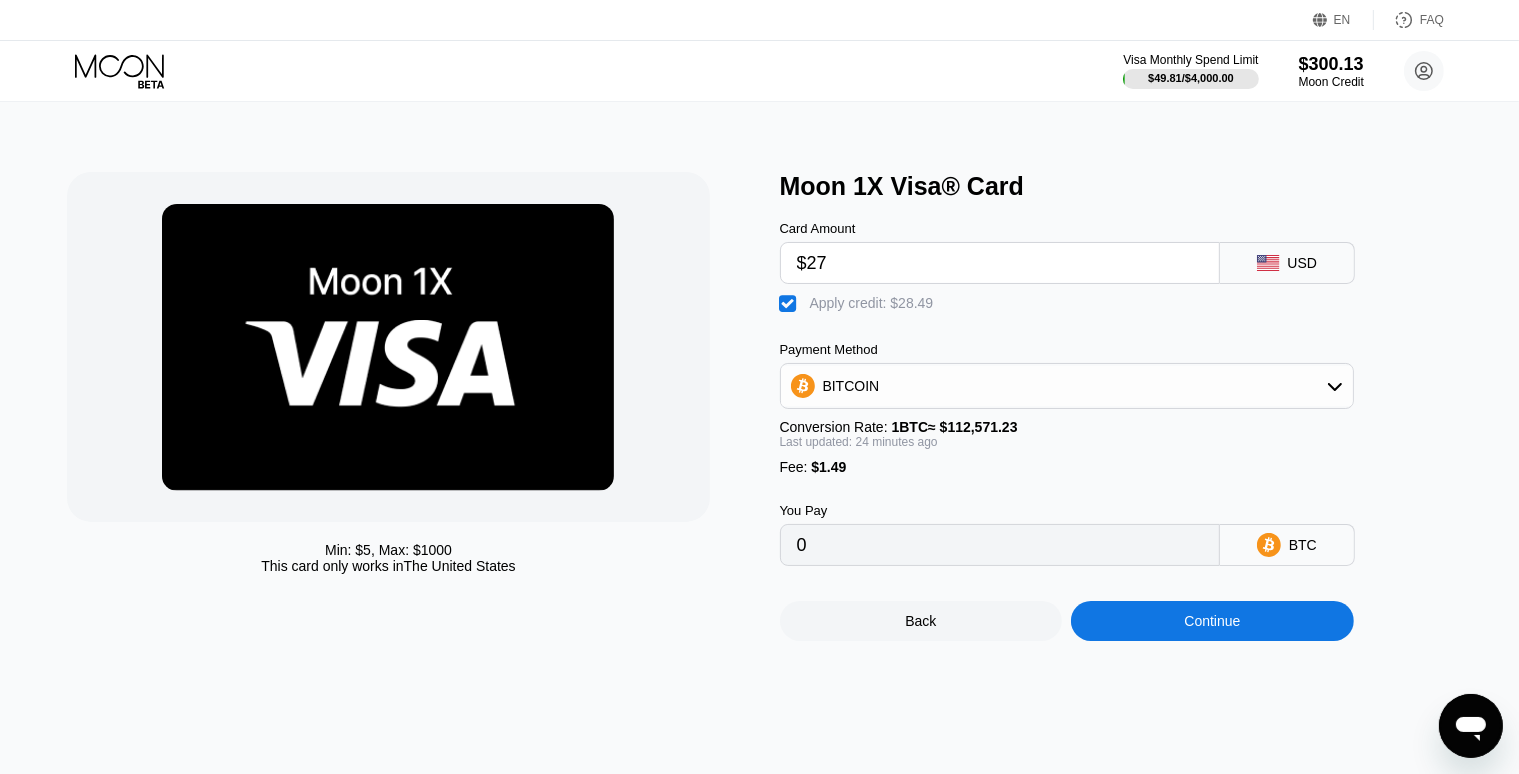 click on "Continue" at bounding box center [1212, 621] 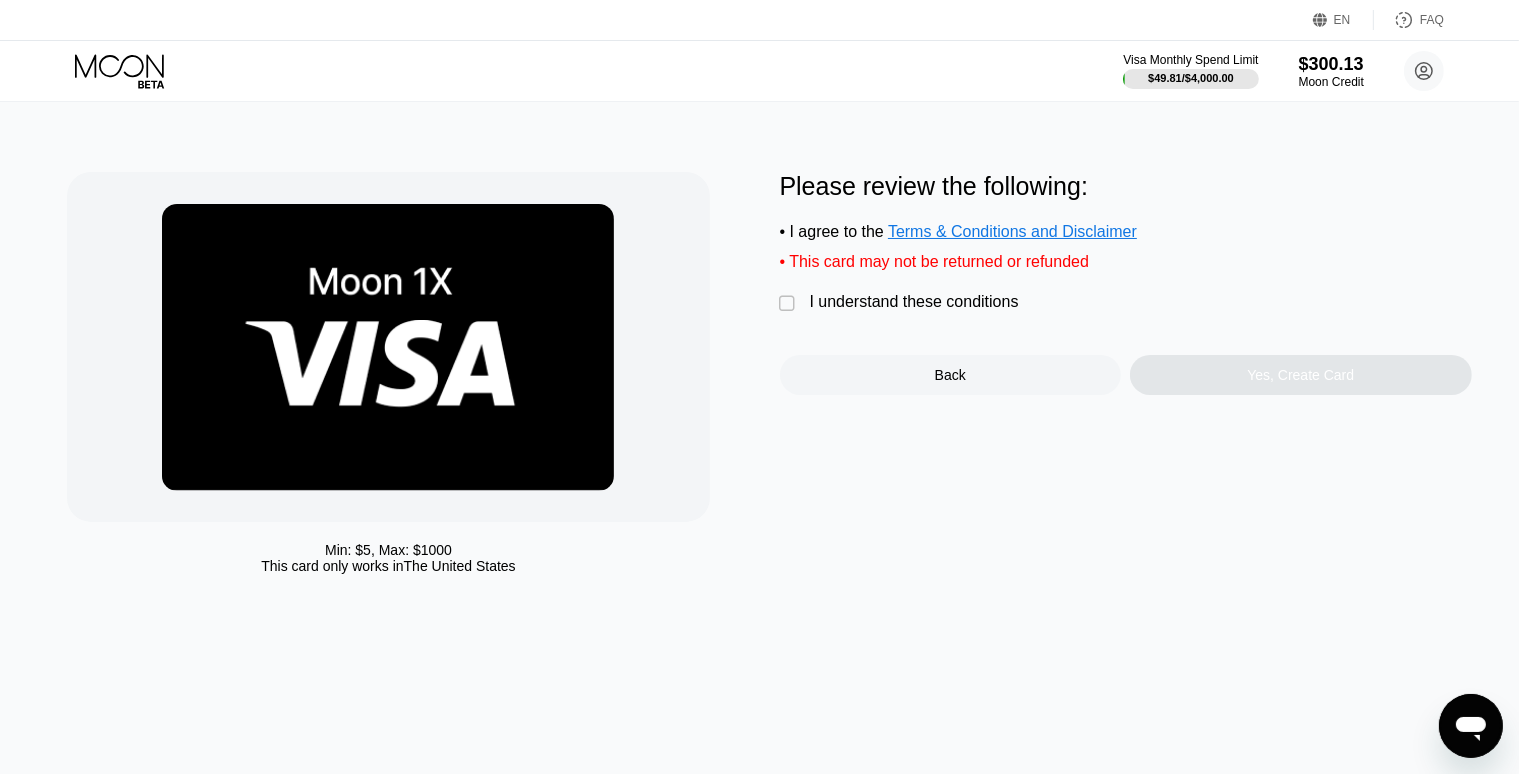 click on " I understand these conditions" at bounding box center [904, 303] 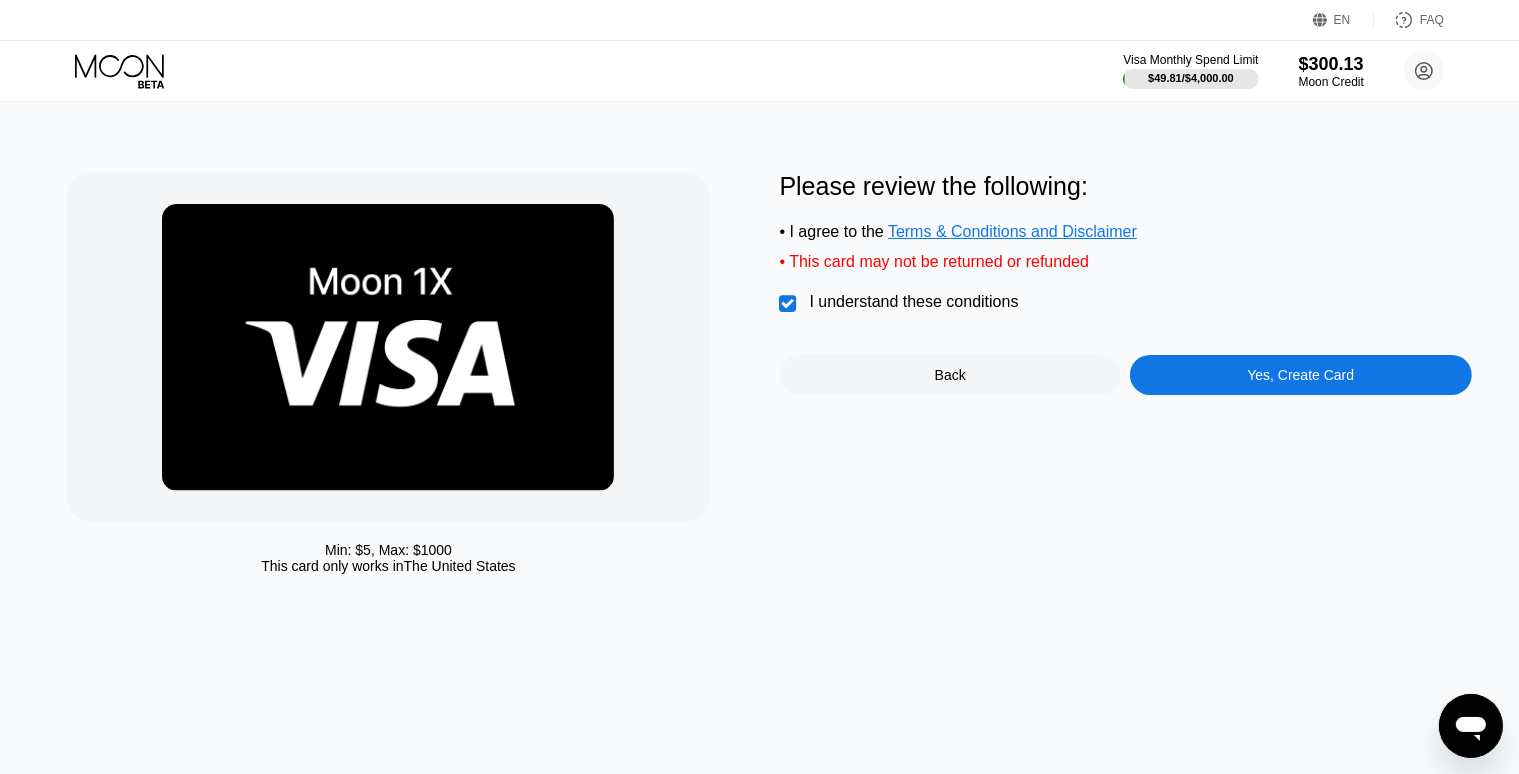 click on "Yes, Create Card" at bounding box center (1301, 375) 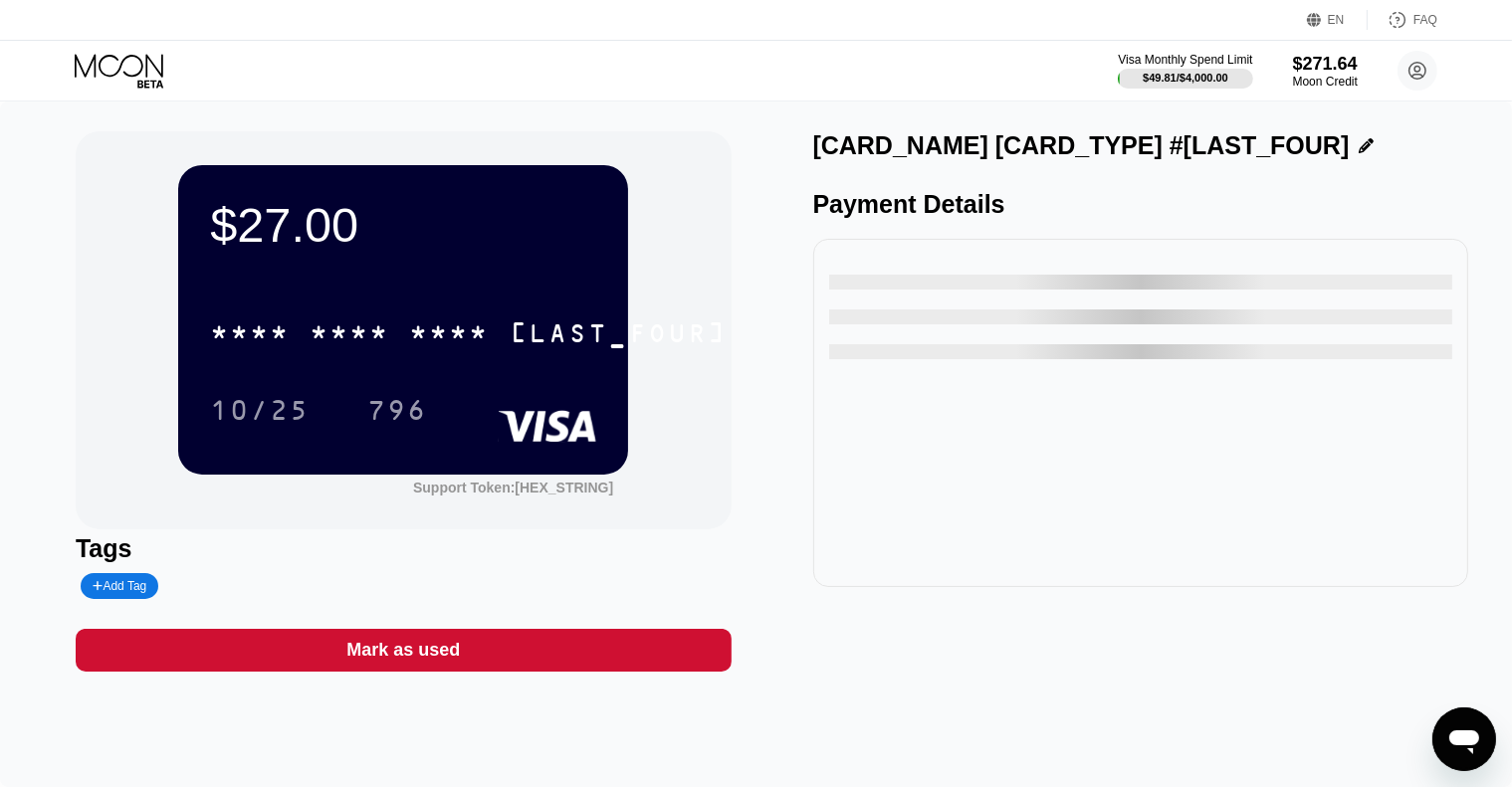click on "* * * *" at bounding box center [449, 335] 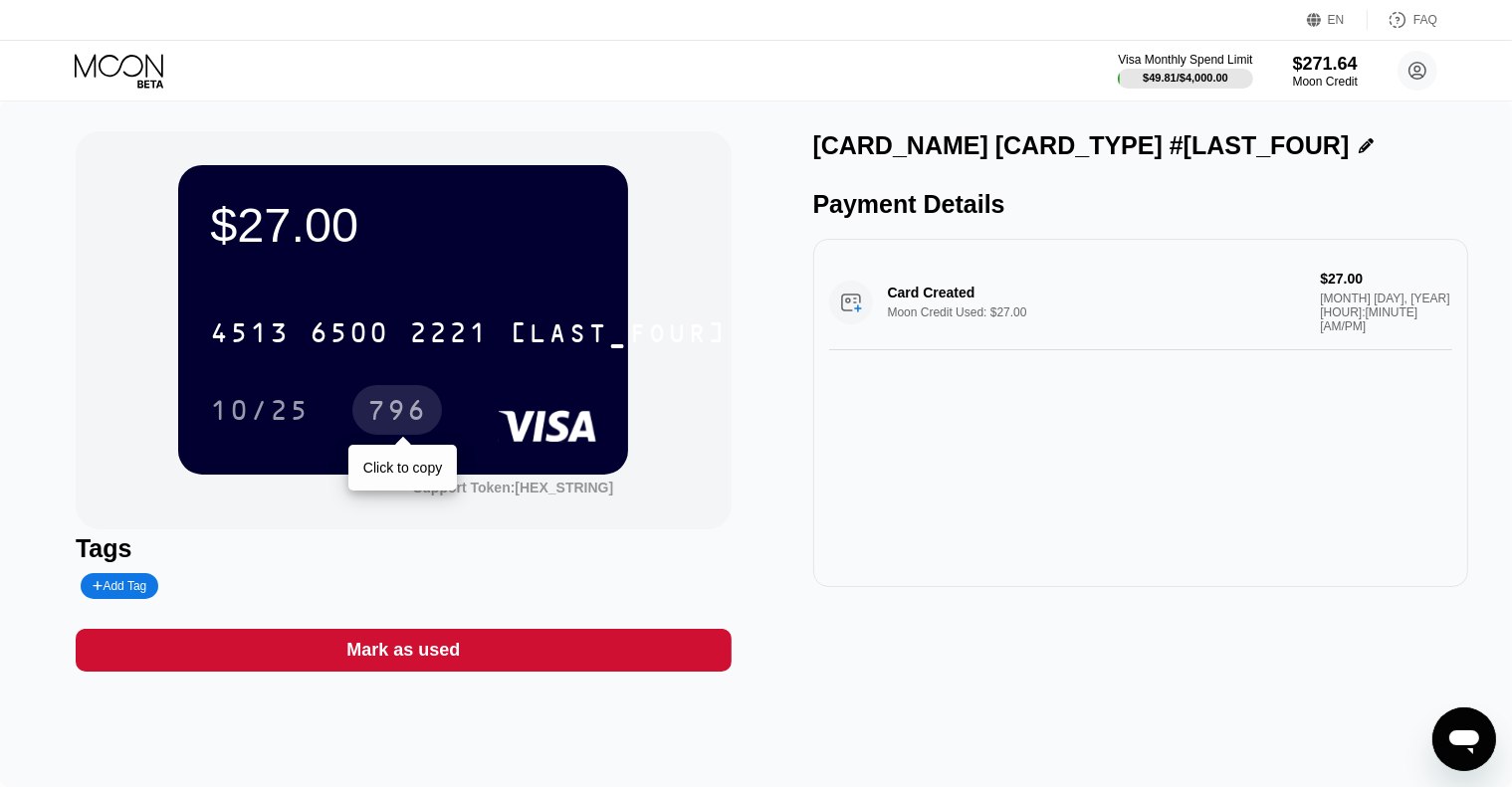 click on "796" at bounding box center [397, 413] 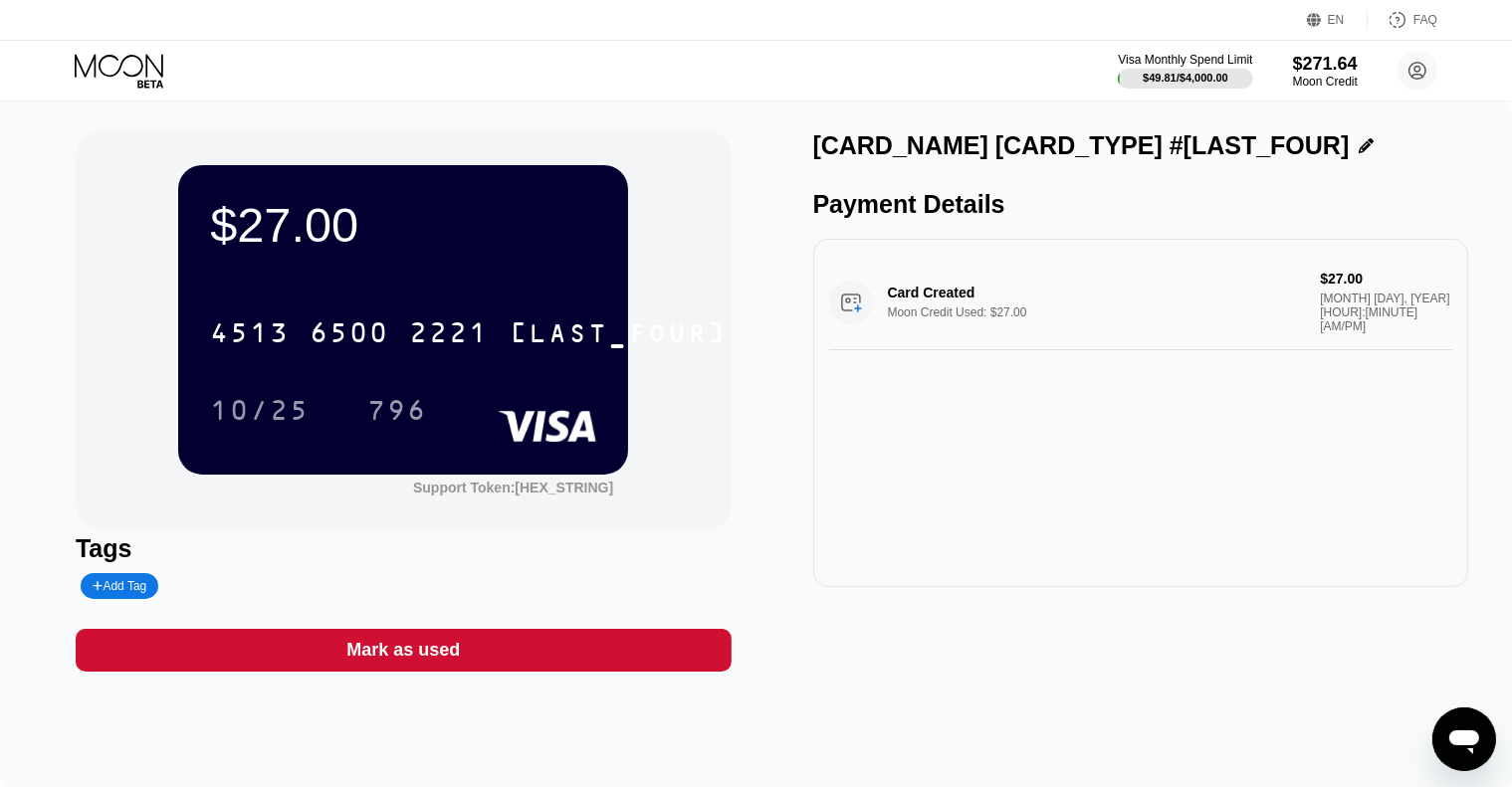 click on "2221" at bounding box center [449, 335] 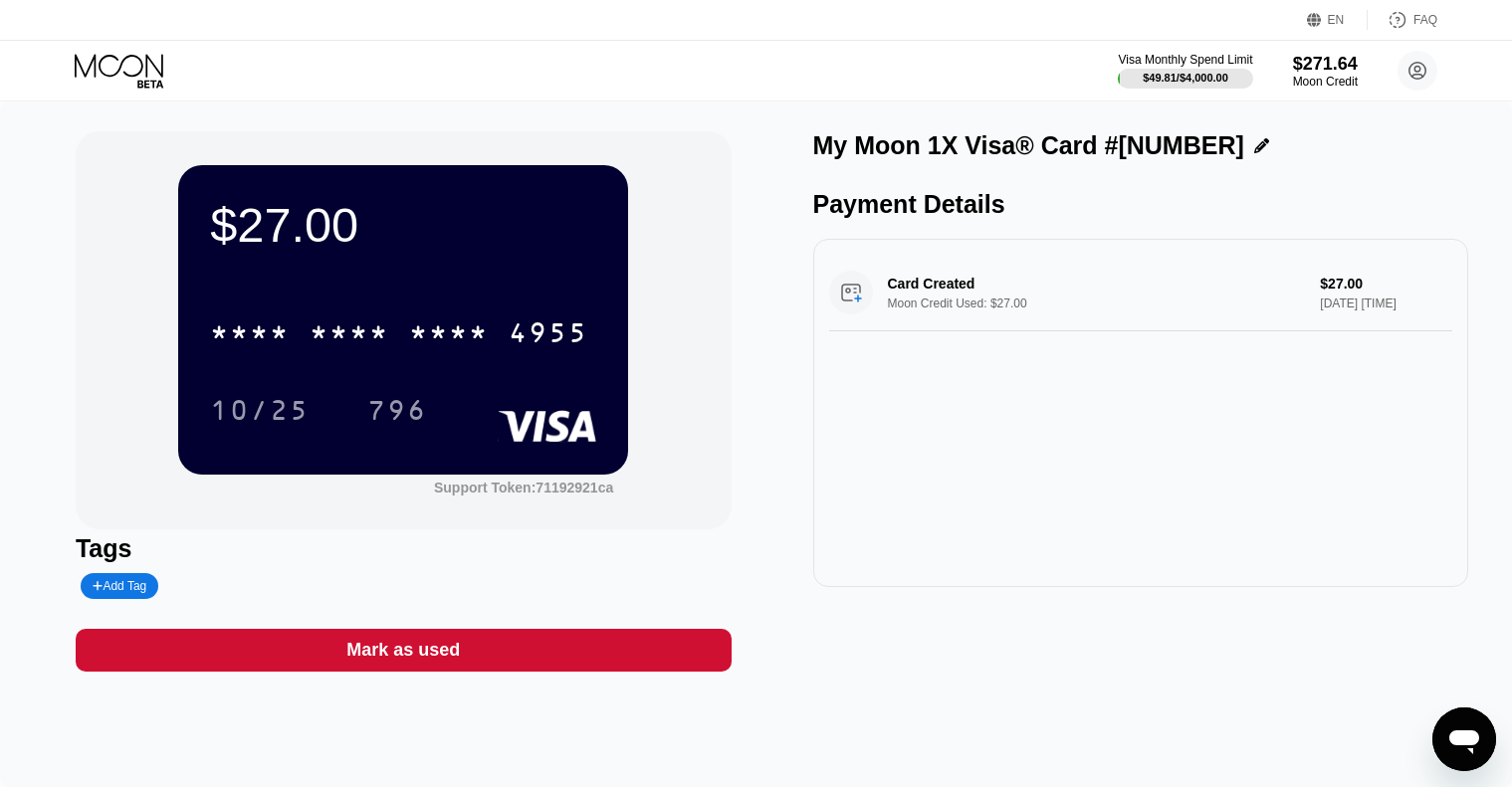 scroll, scrollTop: 0, scrollLeft: 0, axis: both 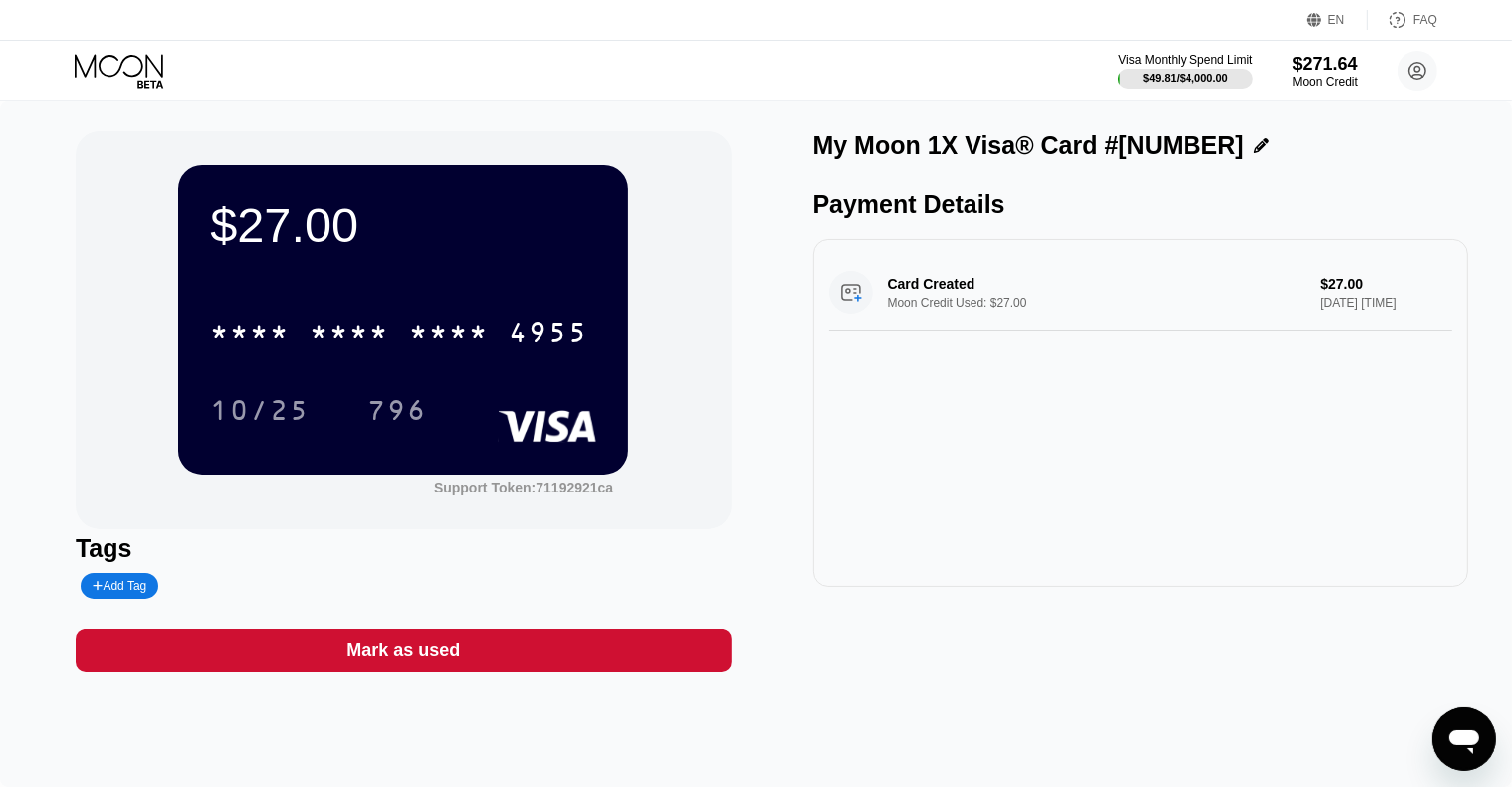 click 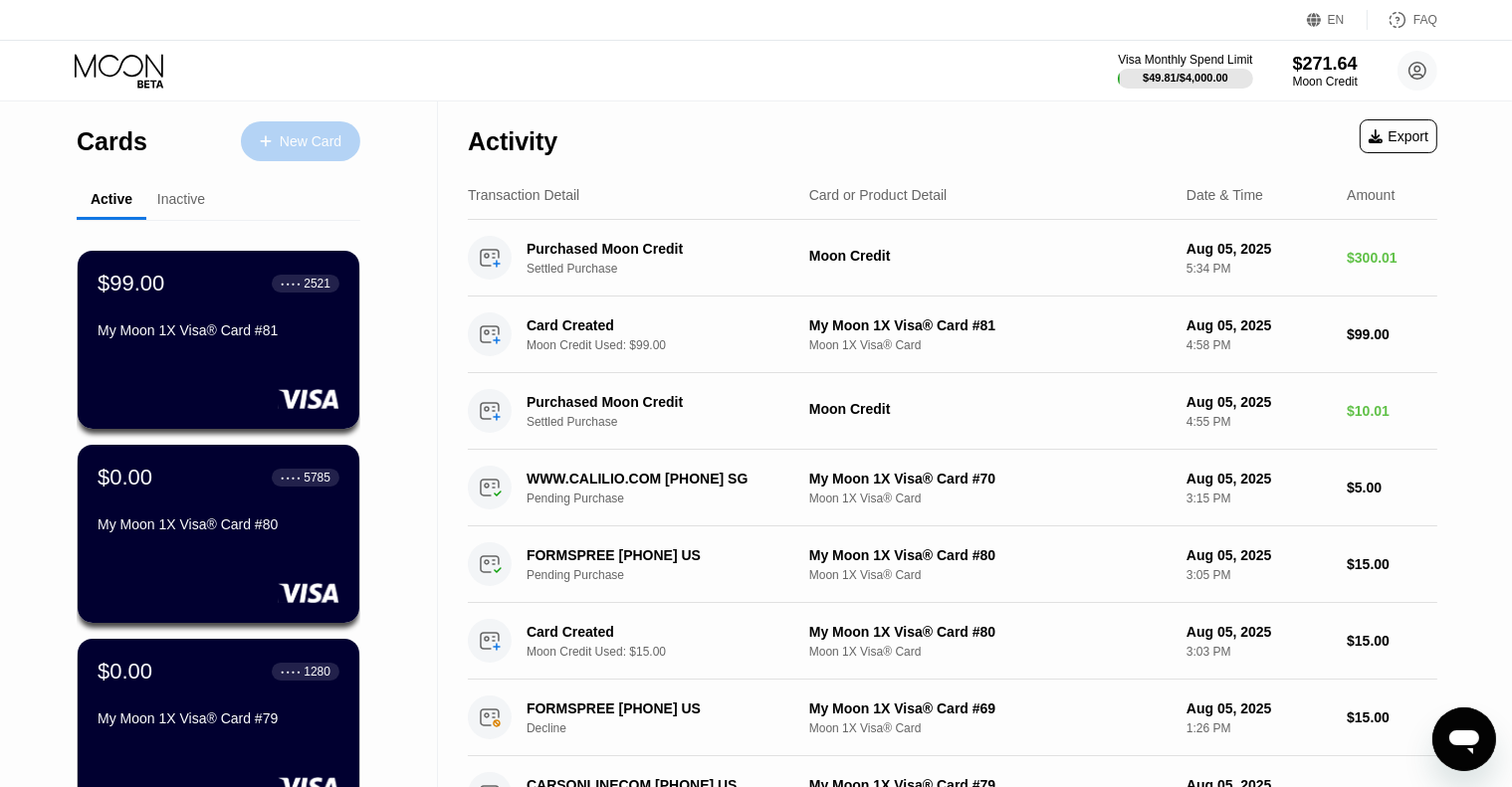 click on "New Card" at bounding box center [311, 141] 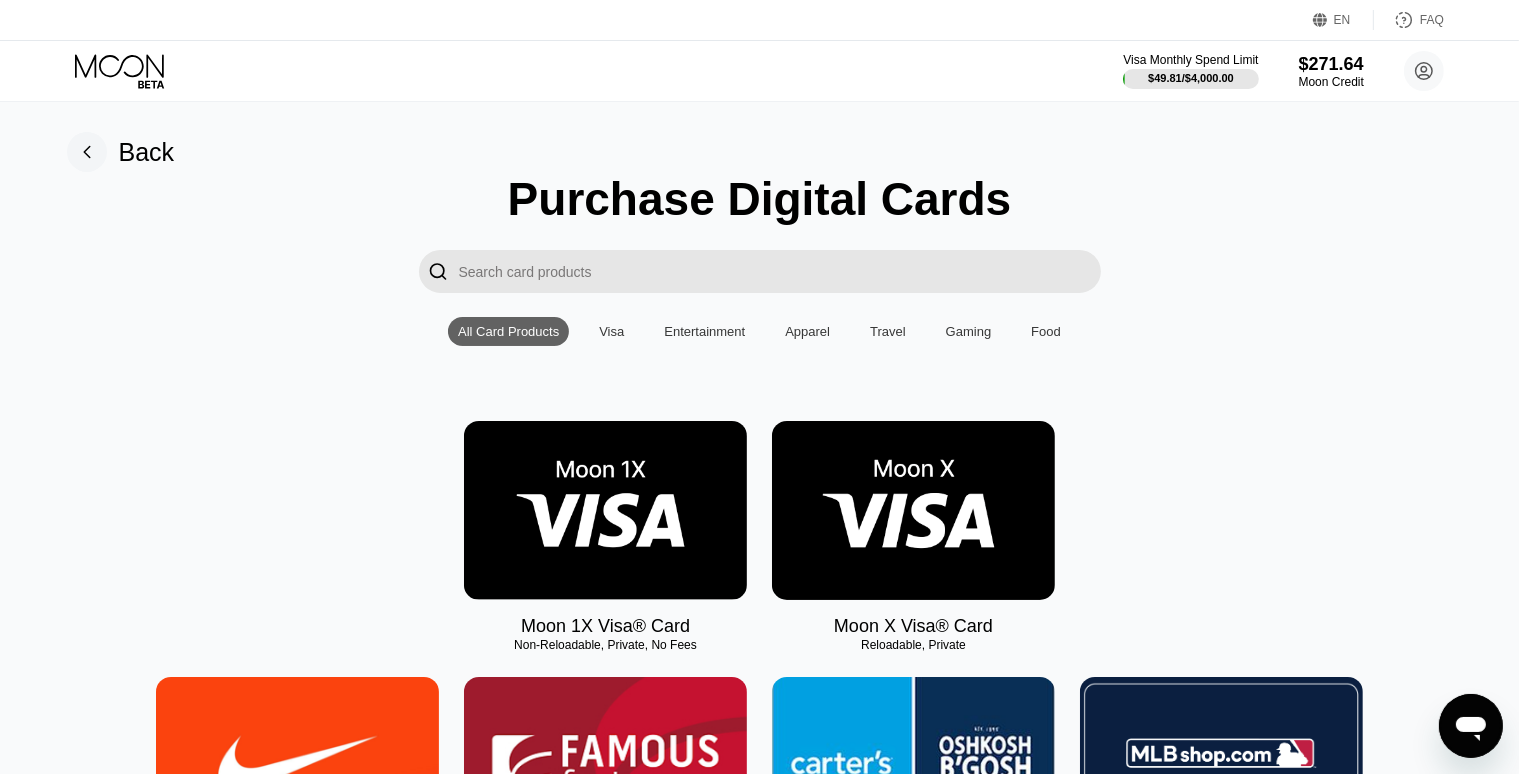 click at bounding box center (605, 510) 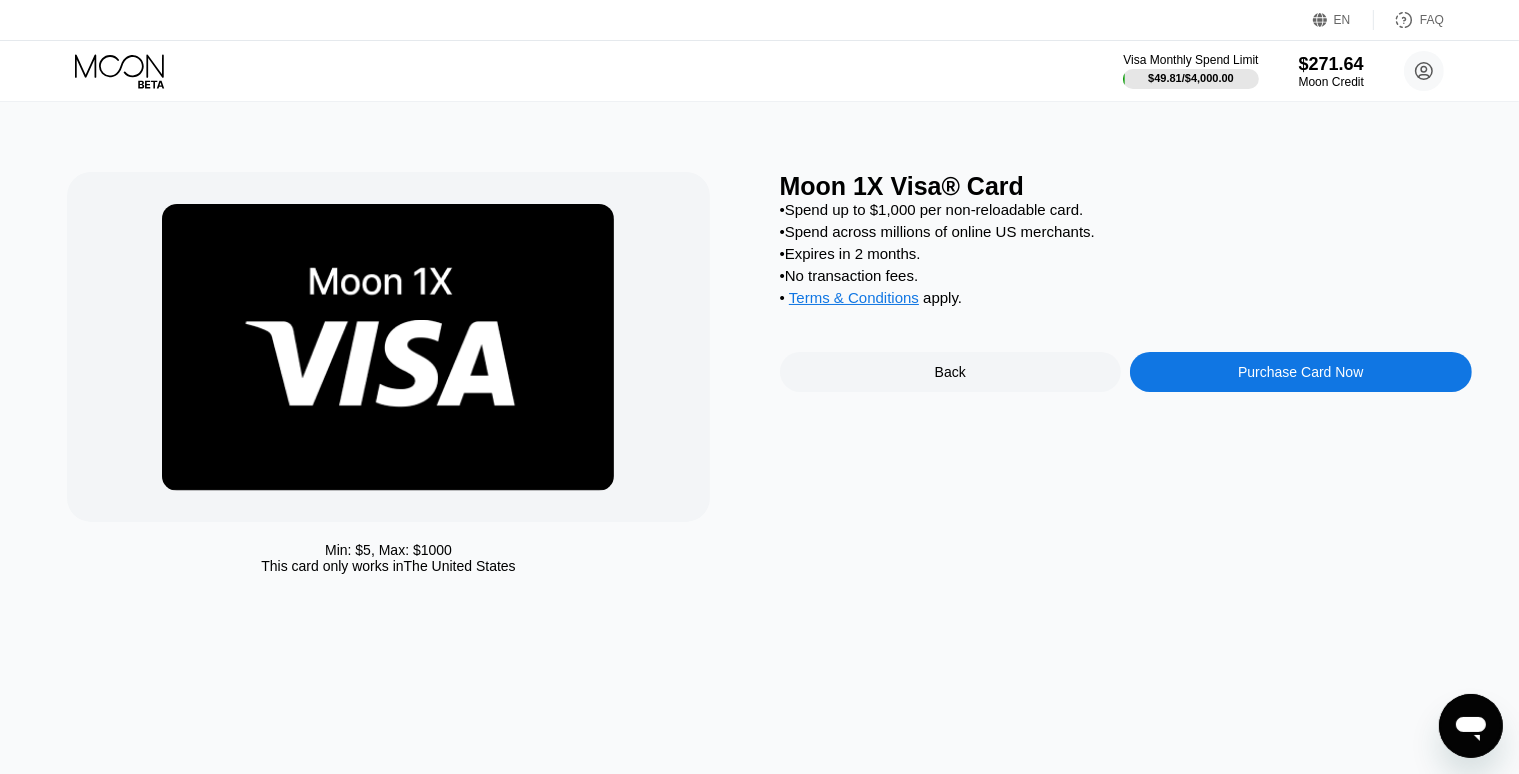 click on "Purchase Card Now" at bounding box center [1301, 372] 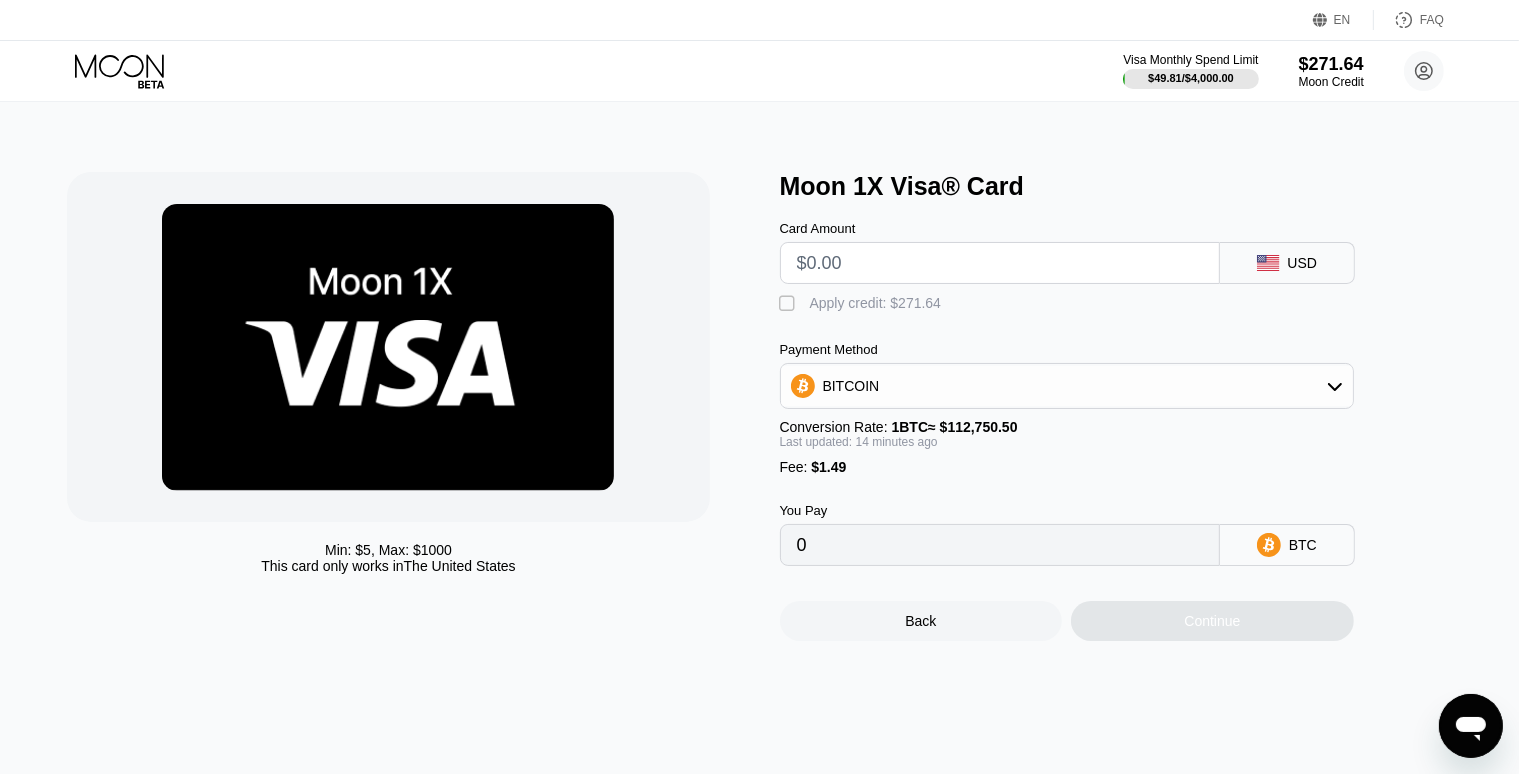 click at bounding box center (1000, 263) 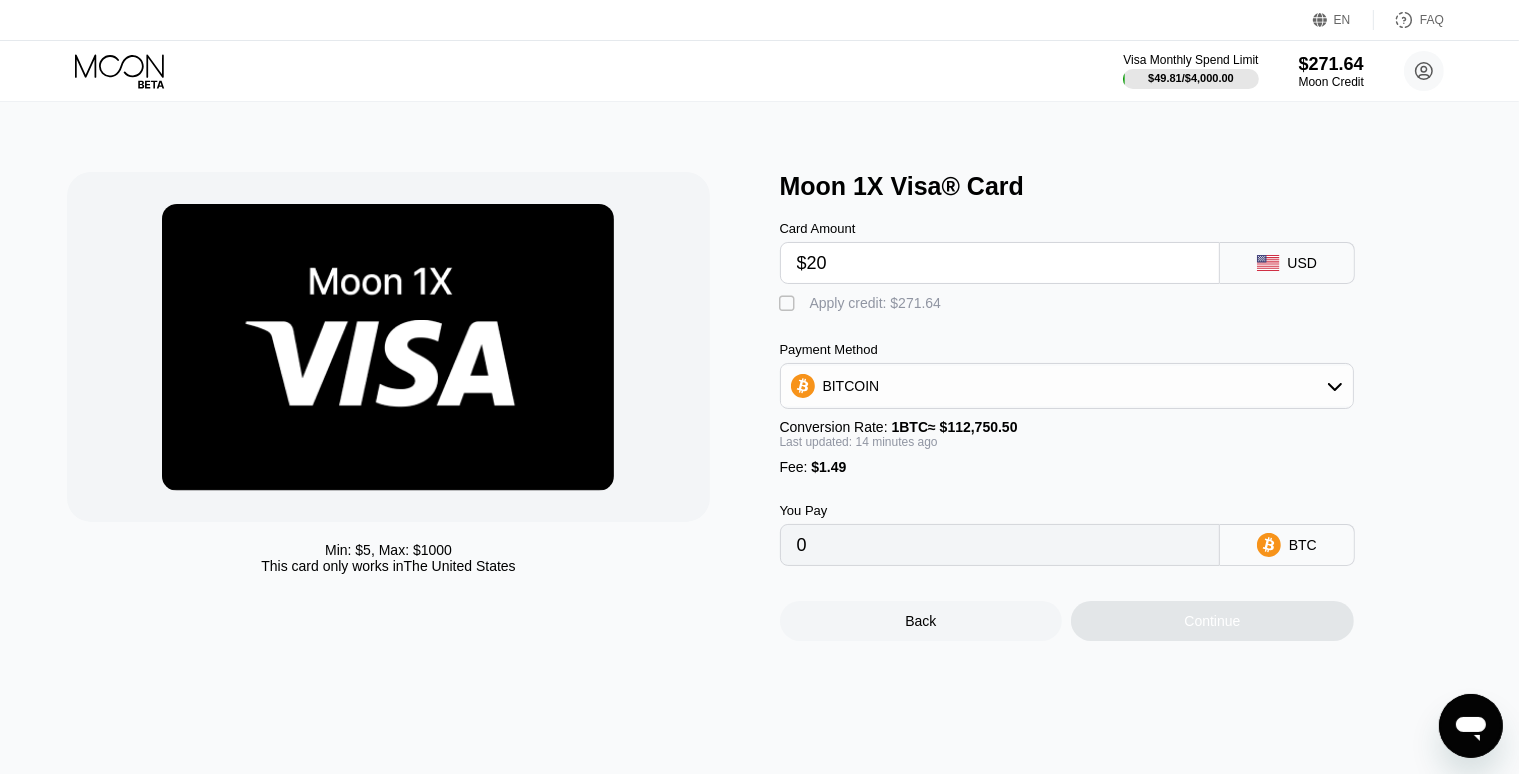 type on "$20" 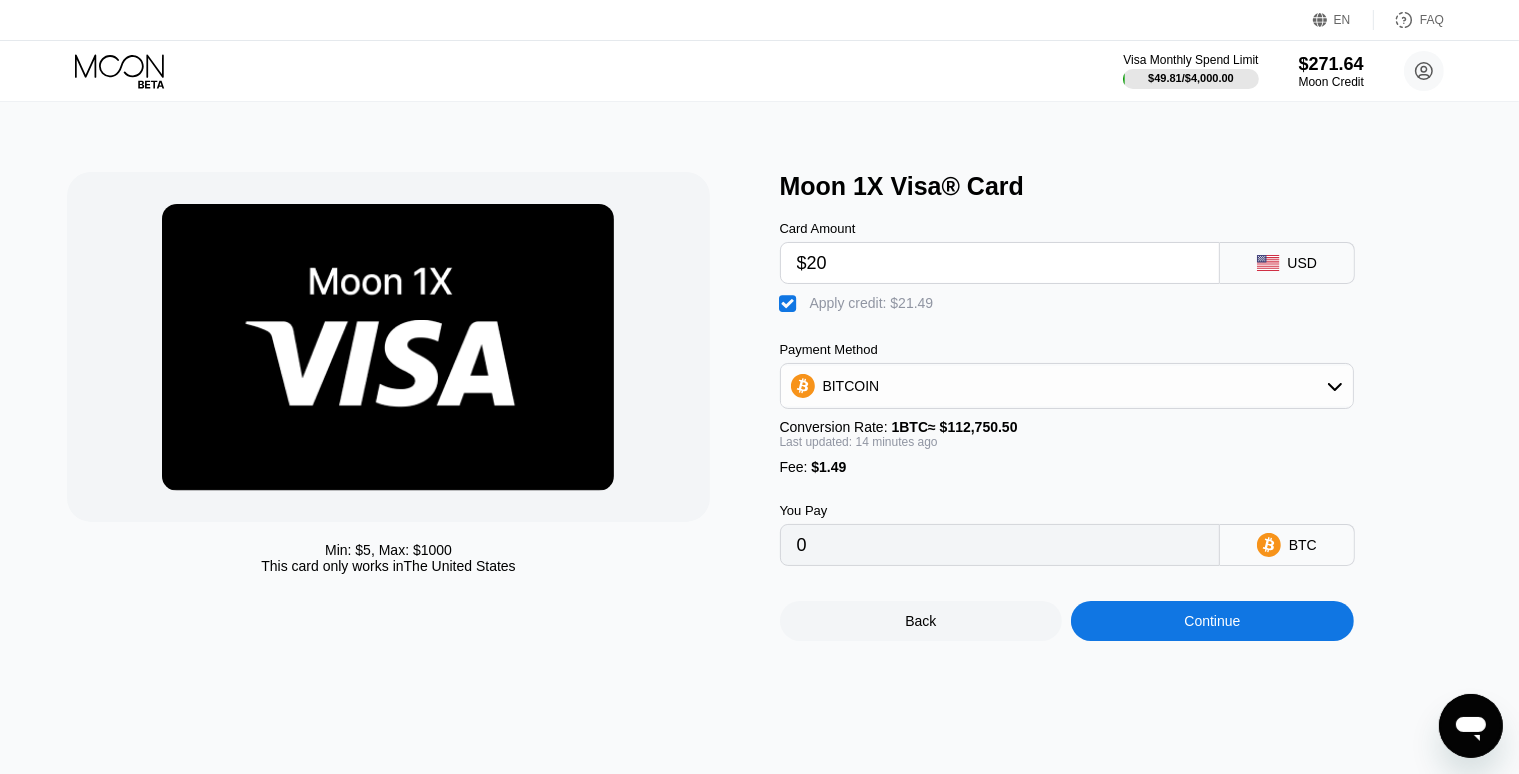 click on "Continue" at bounding box center [1212, 621] 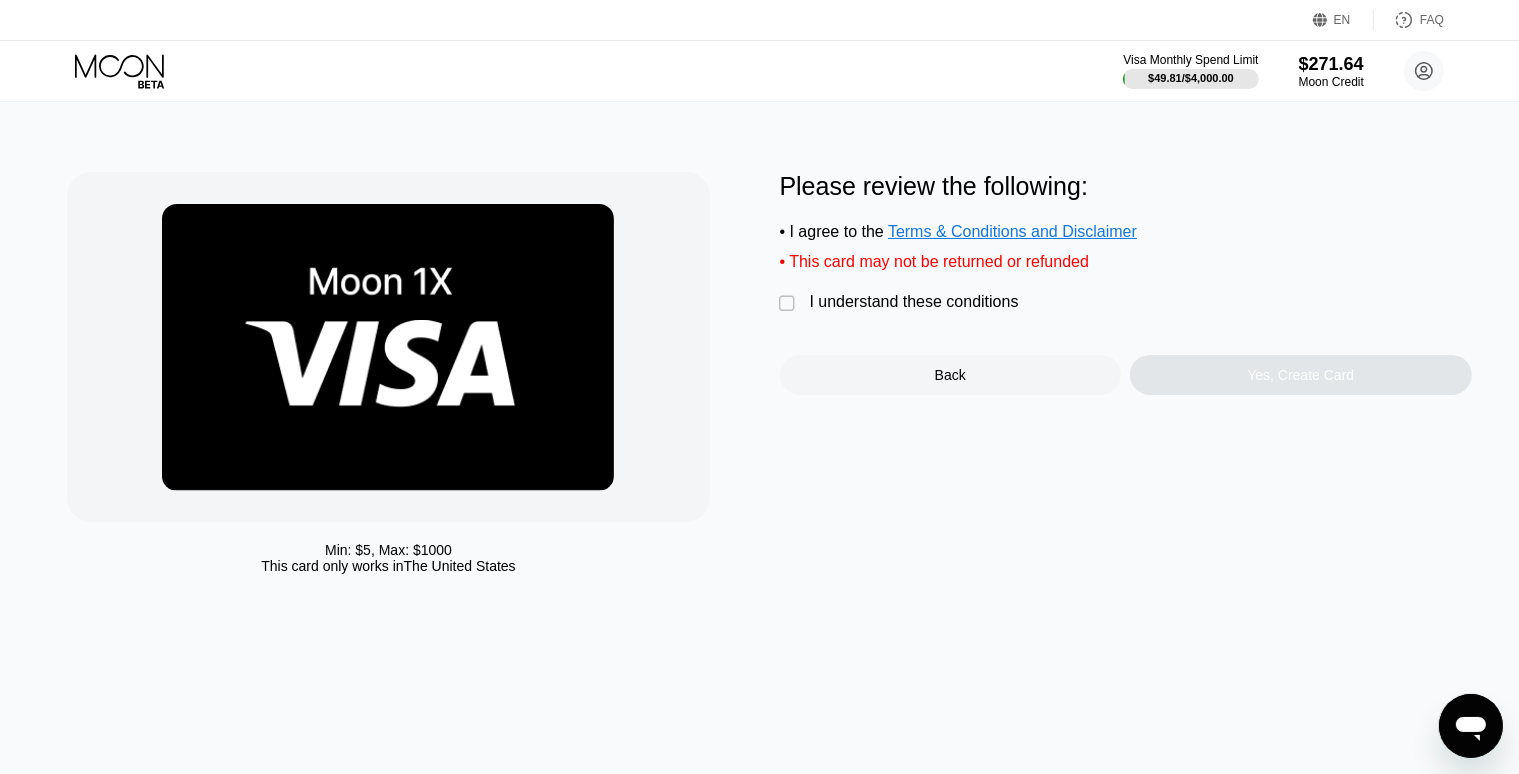click on "I understand these conditions" at bounding box center (914, 302) 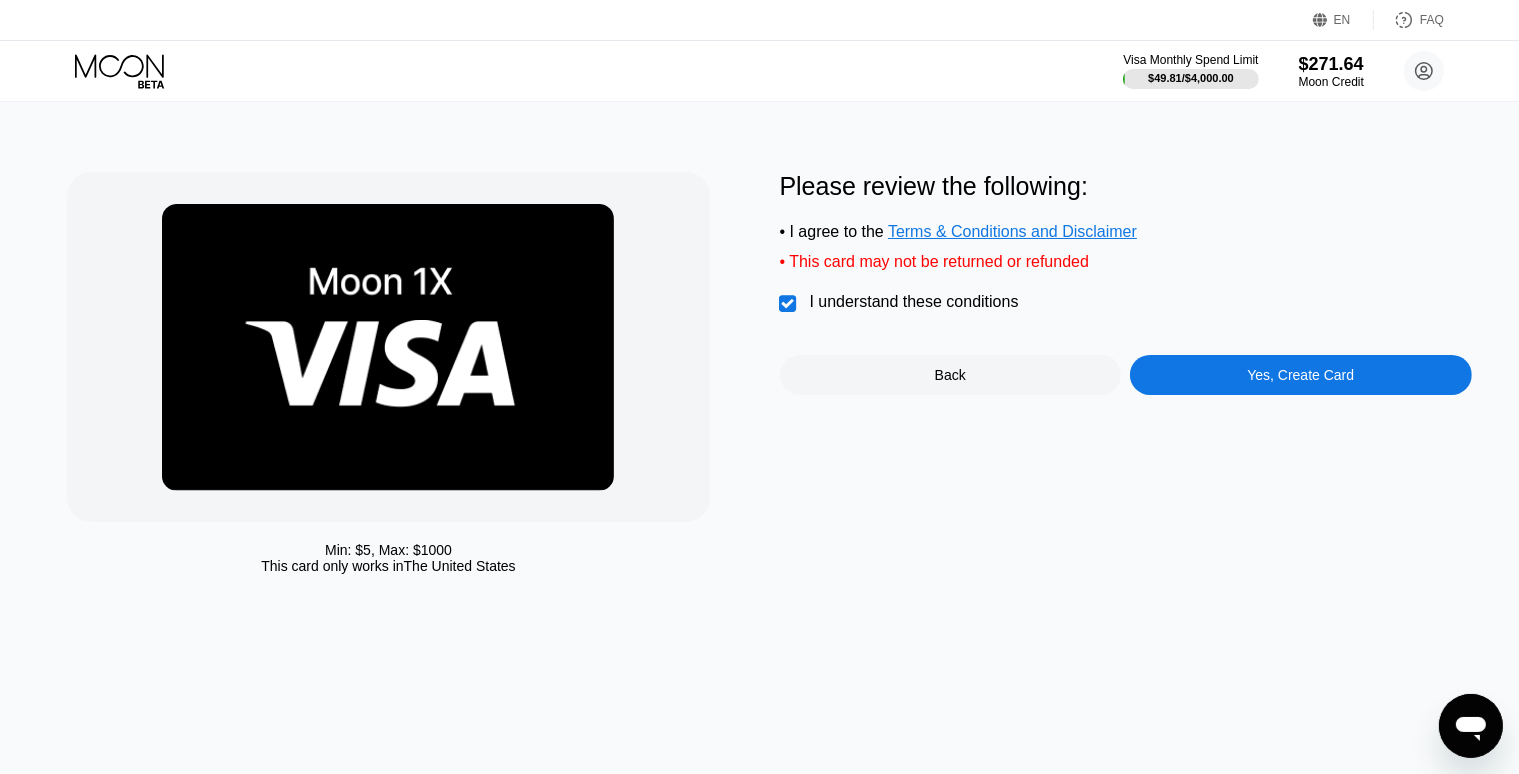 click on "Yes, Create Card" at bounding box center (1300, 375) 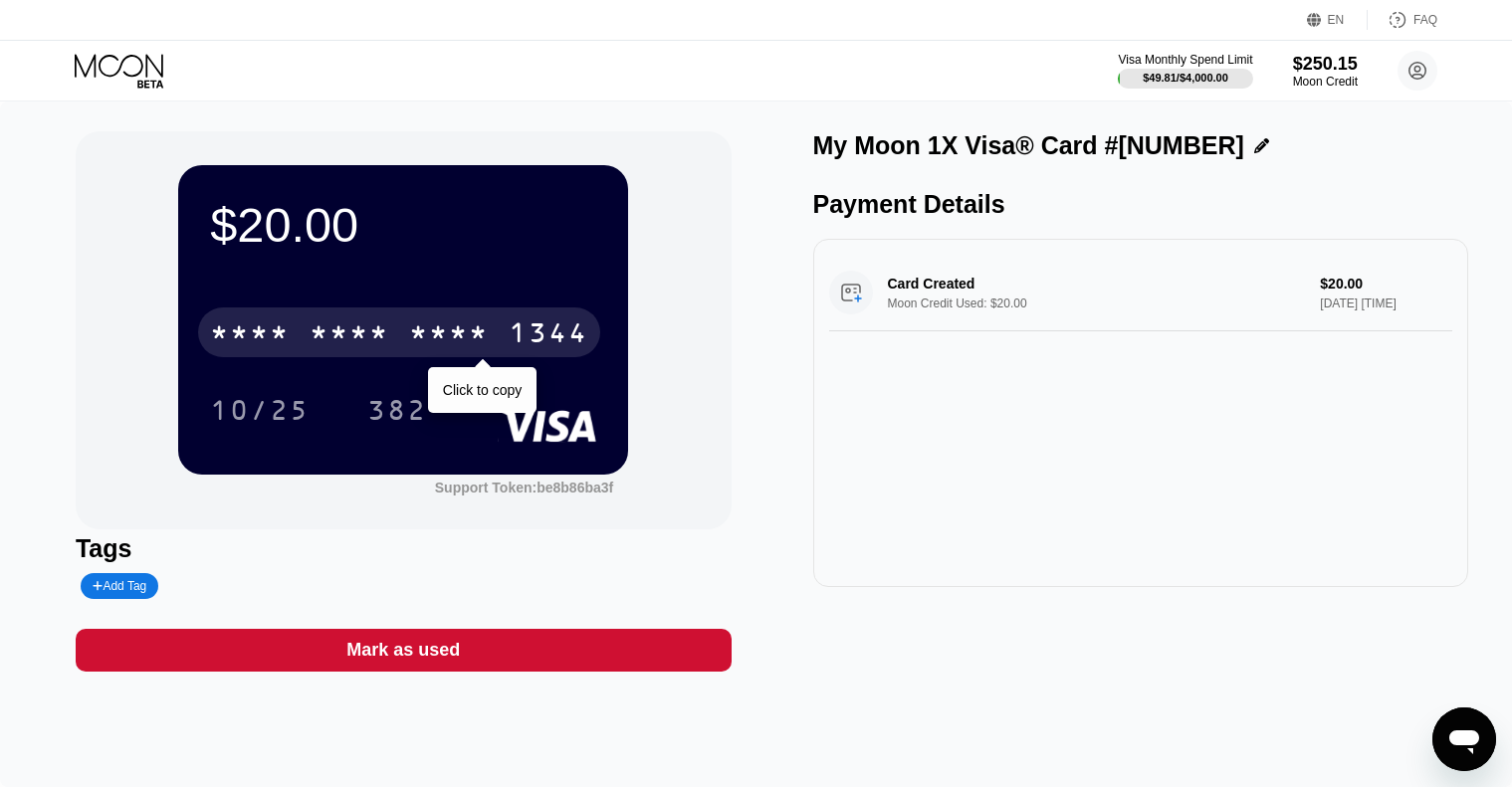 scroll, scrollTop: 0, scrollLeft: 0, axis: both 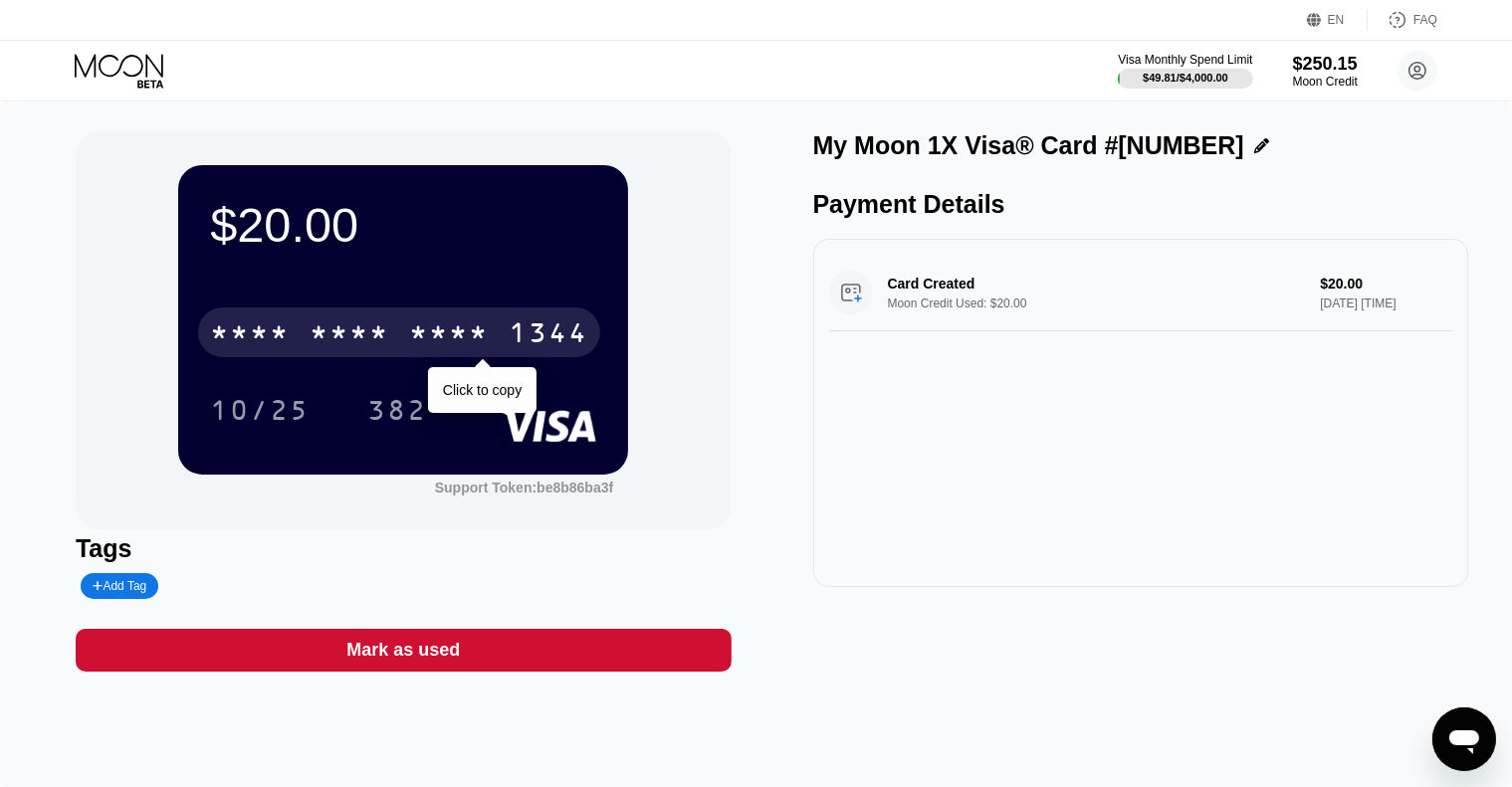 click on "* * * *" at bounding box center [449, 335] 